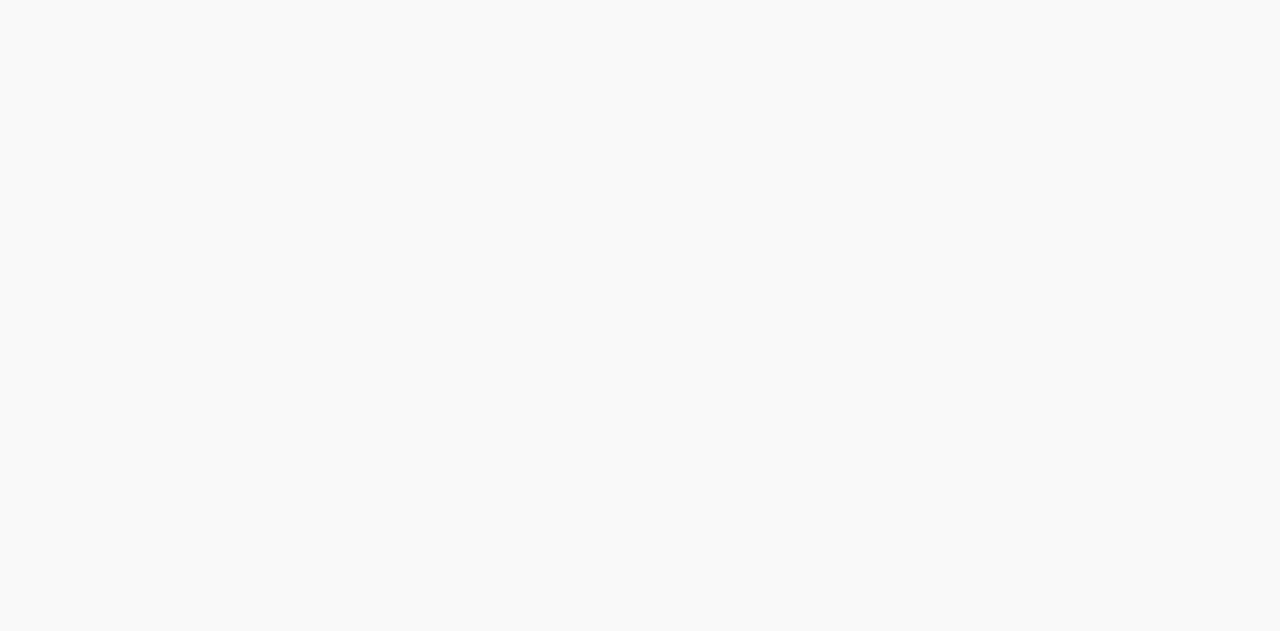 scroll, scrollTop: 0, scrollLeft: 0, axis: both 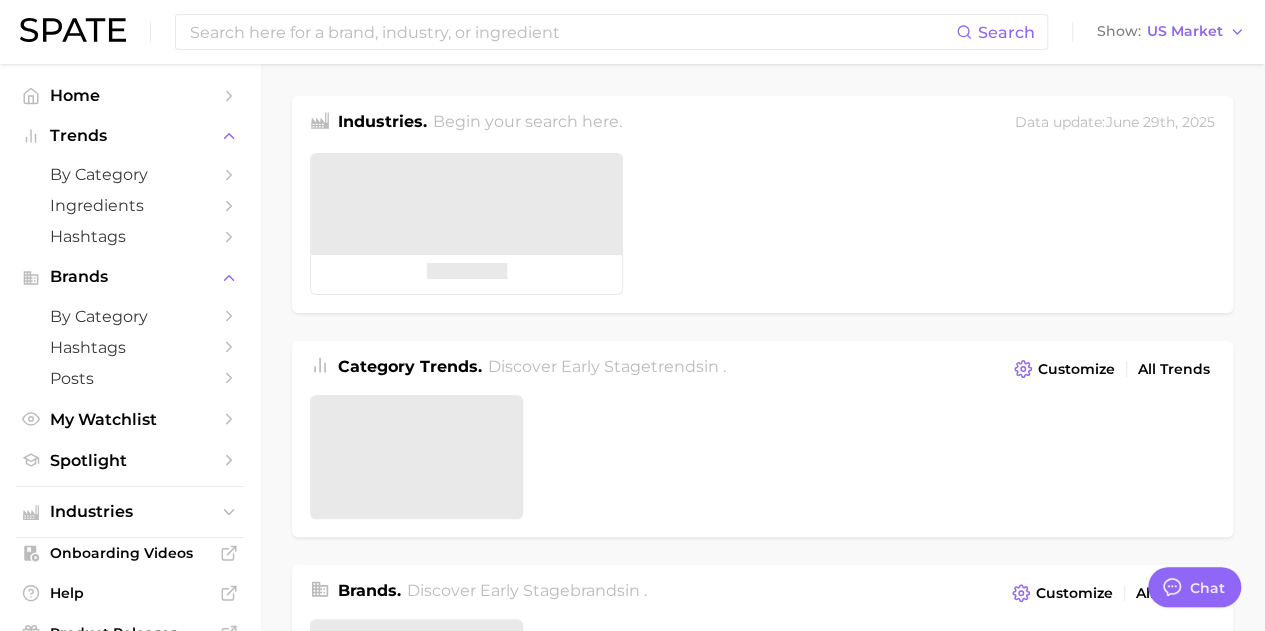 type on "x" 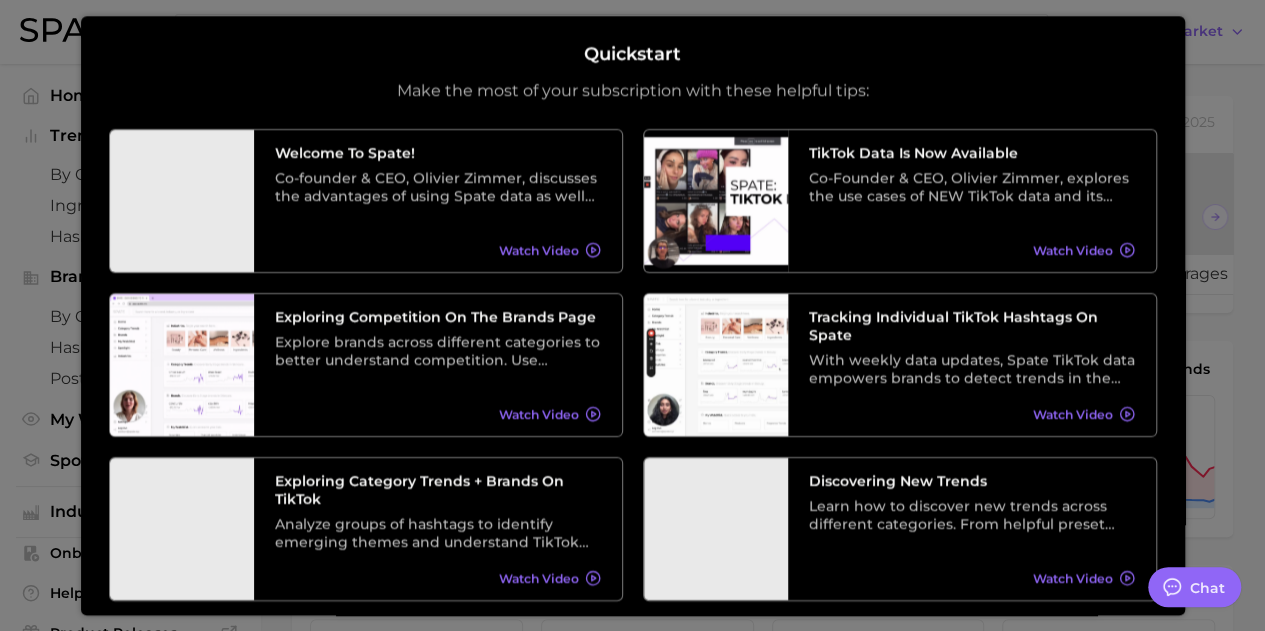 click at bounding box center (632, 802) 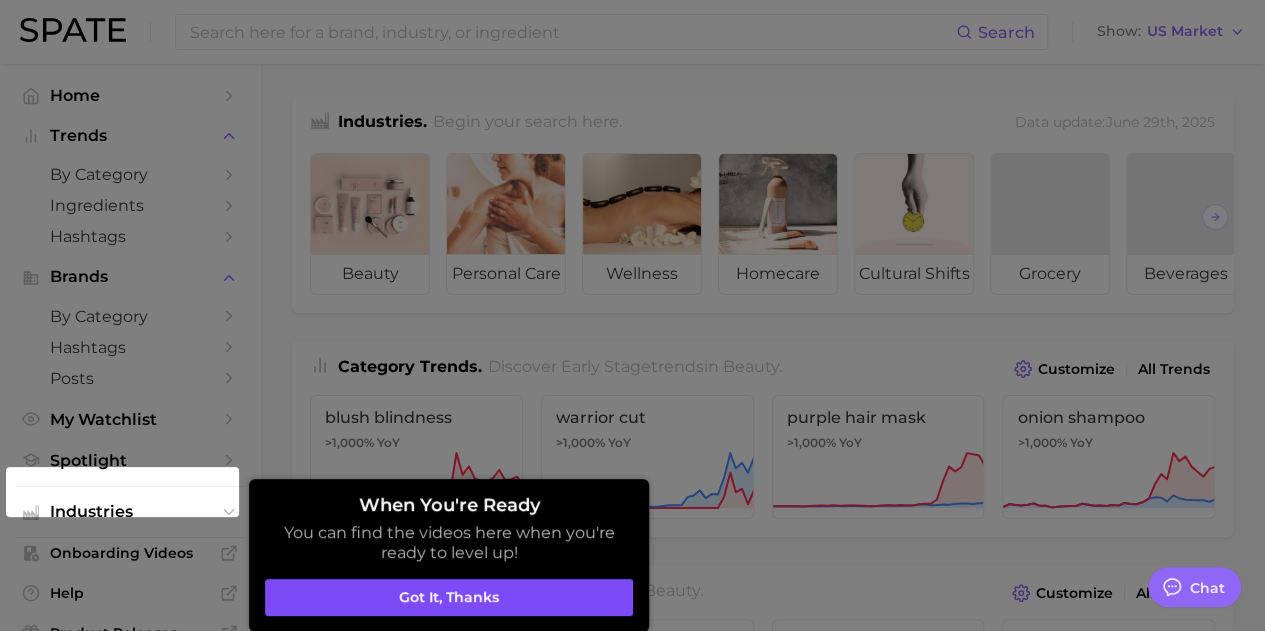 click on "Got it, thanks" at bounding box center [449, 598] 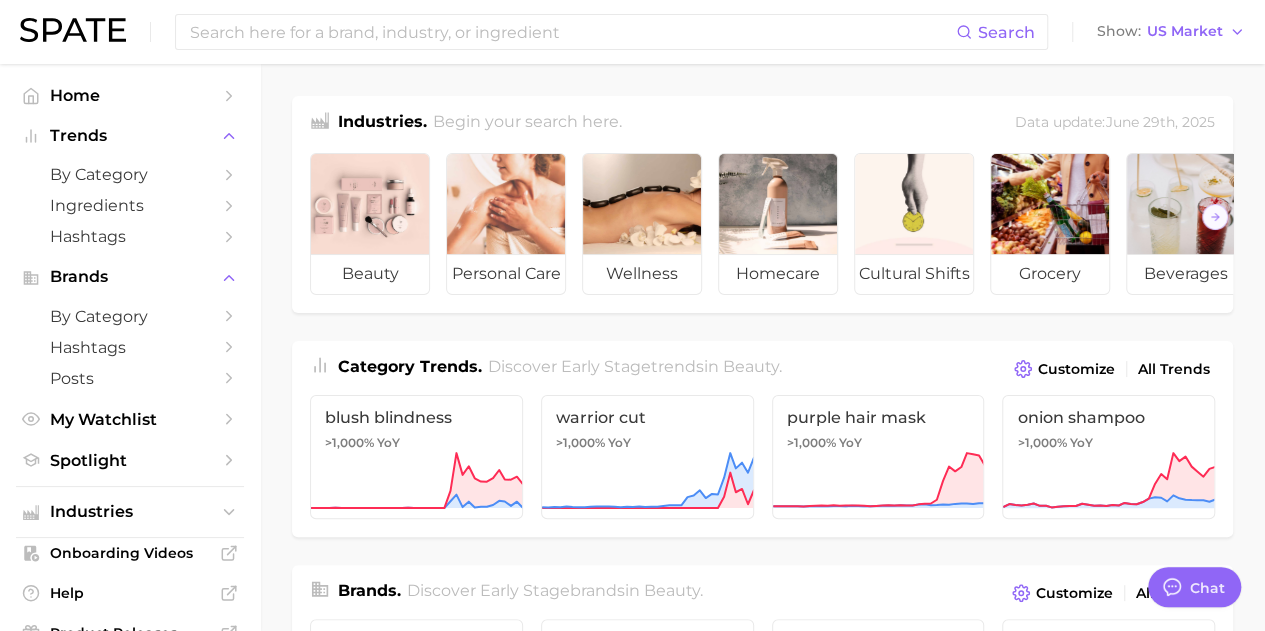 drag, startPoint x: 1011, startPoint y: 0, endPoint x: 814, endPoint y: 355, distance: 405.99753 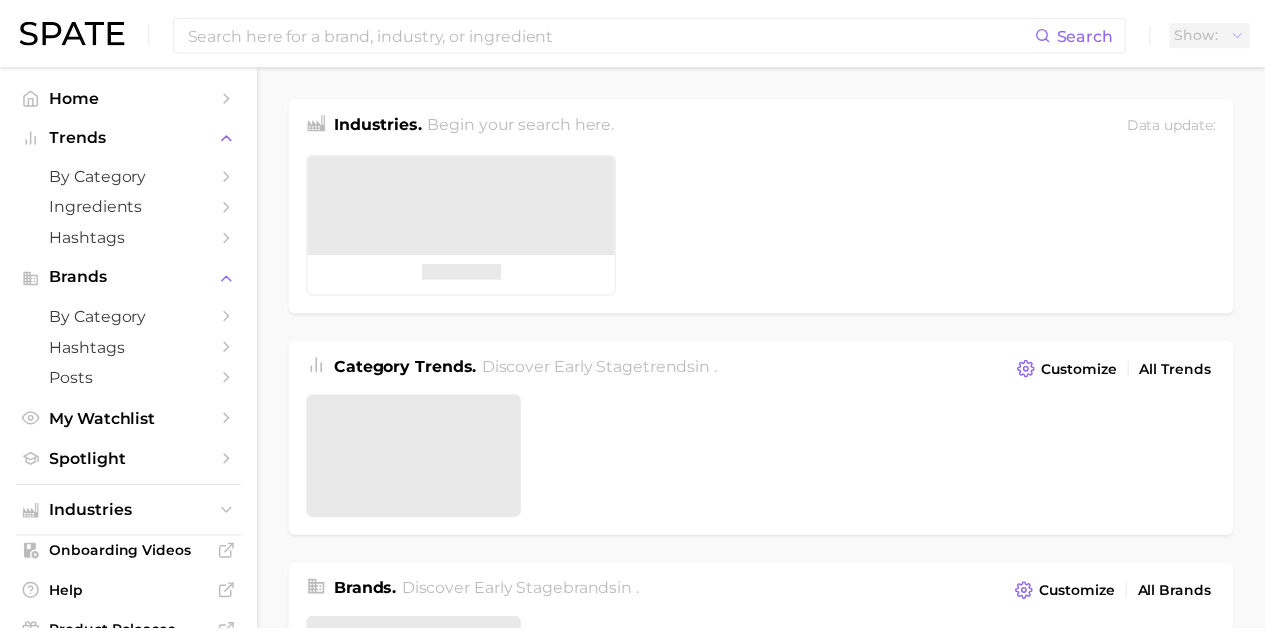 scroll, scrollTop: 0, scrollLeft: 0, axis: both 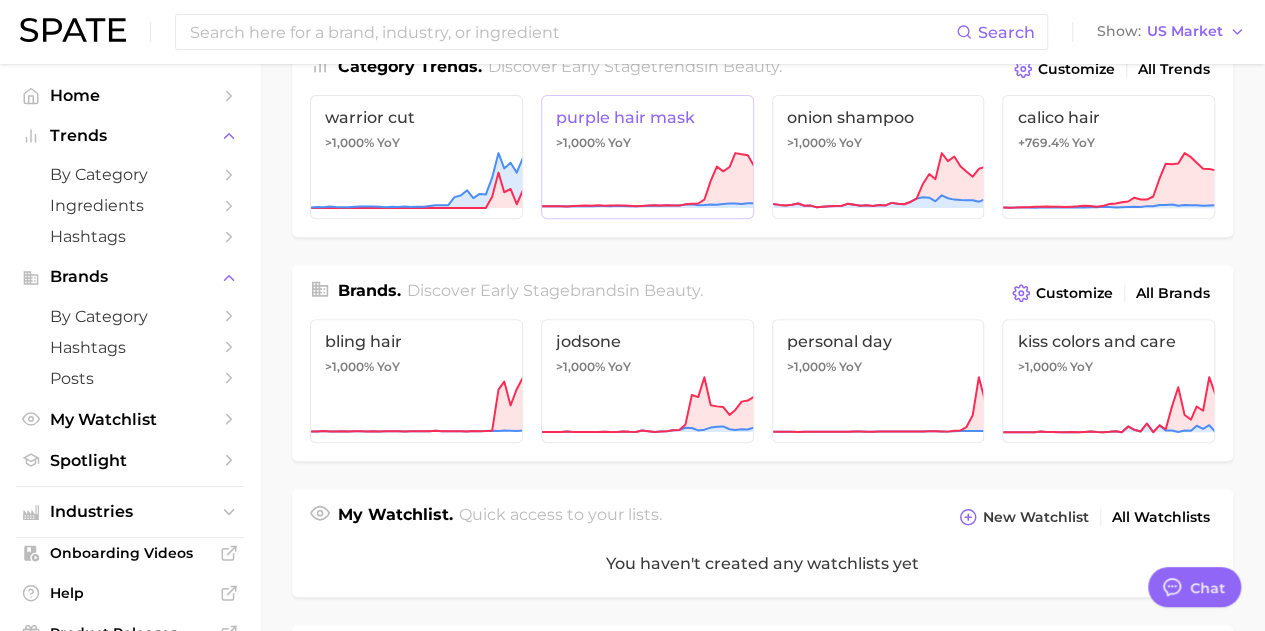 click on "purple hair mask" at bounding box center [647, 117] 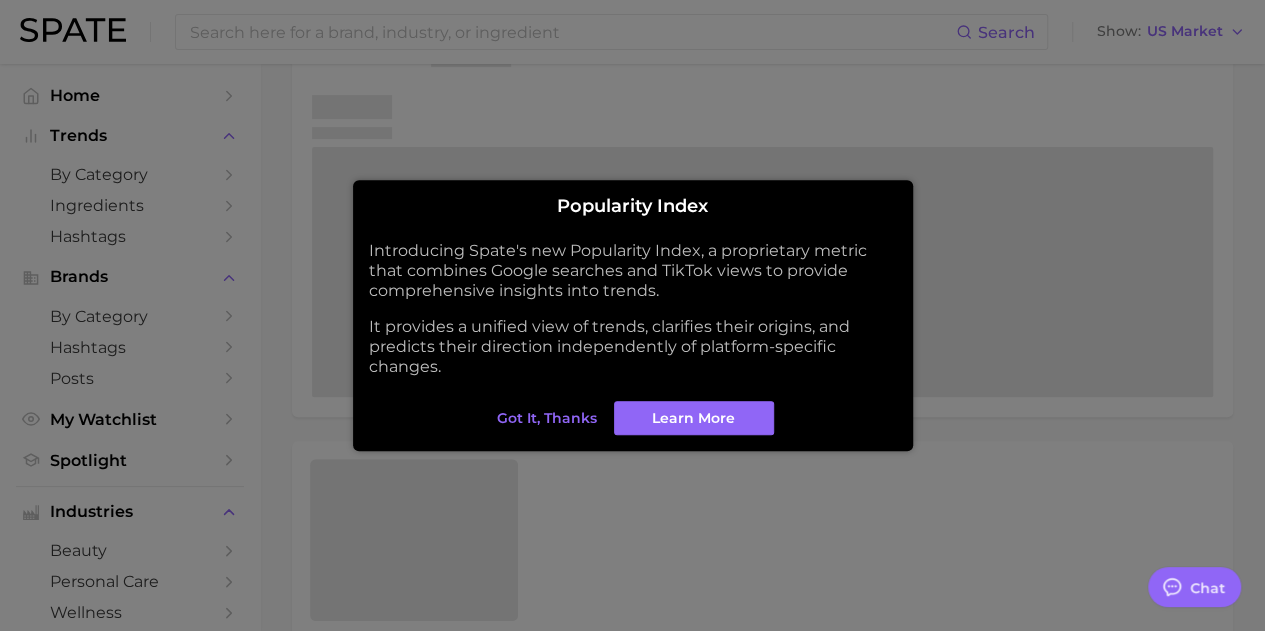 scroll, scrollTop: 0, scrollLeft: 0, axis: both 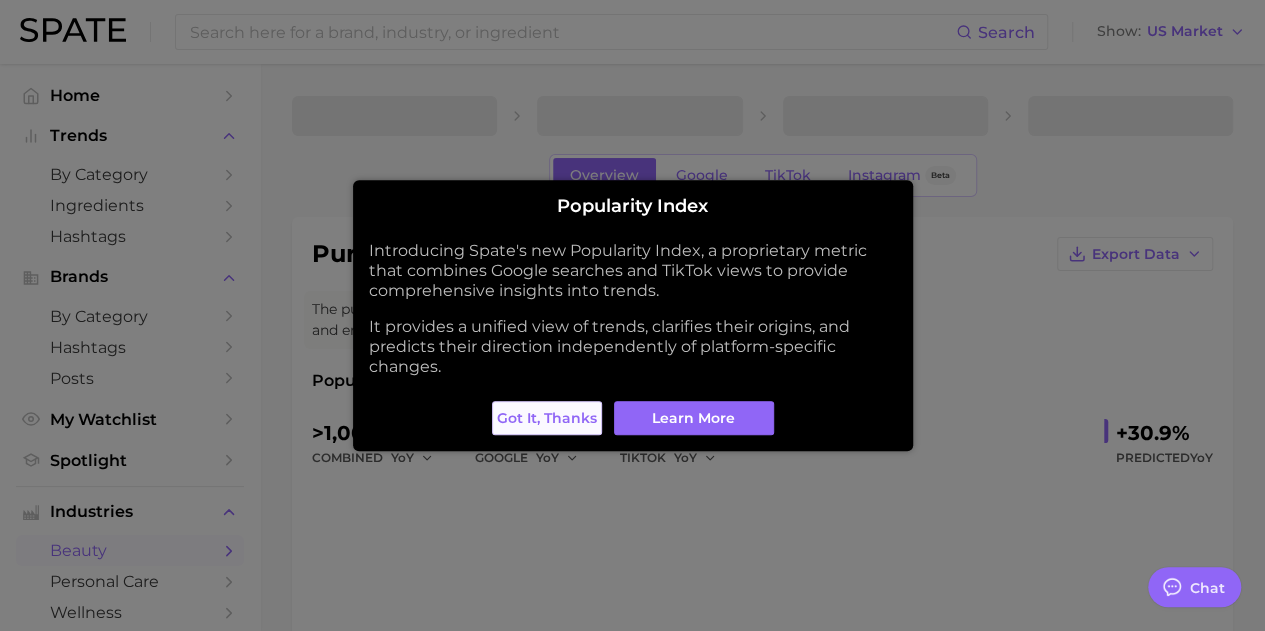 type on "x" 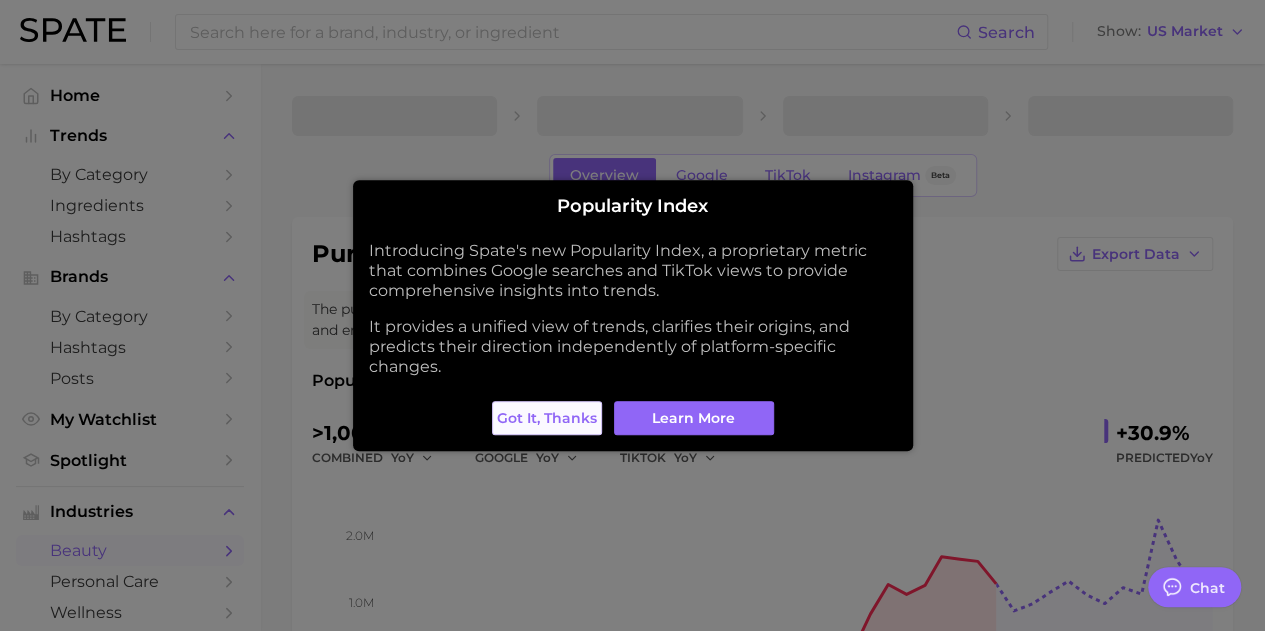 click on "Got it, thanks" at bounding box center (547, 418) 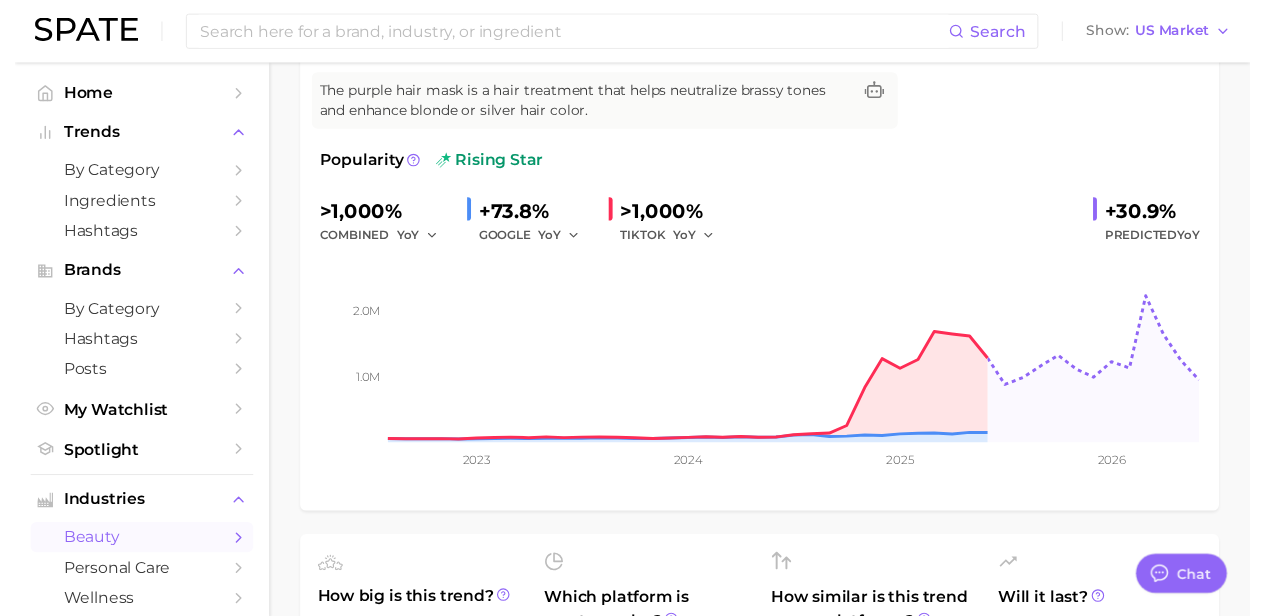 scroll, scrollTop: 0, scrollLeft: 0, axis: both 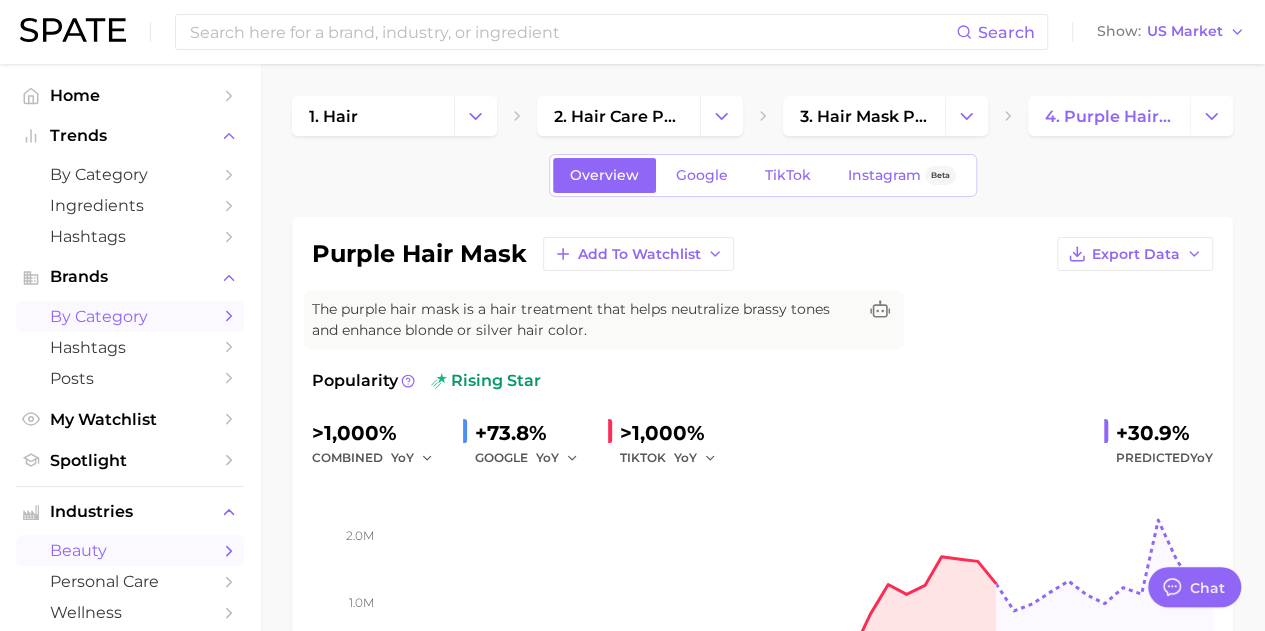 click on "by Category" at bounding box center [130, 316] 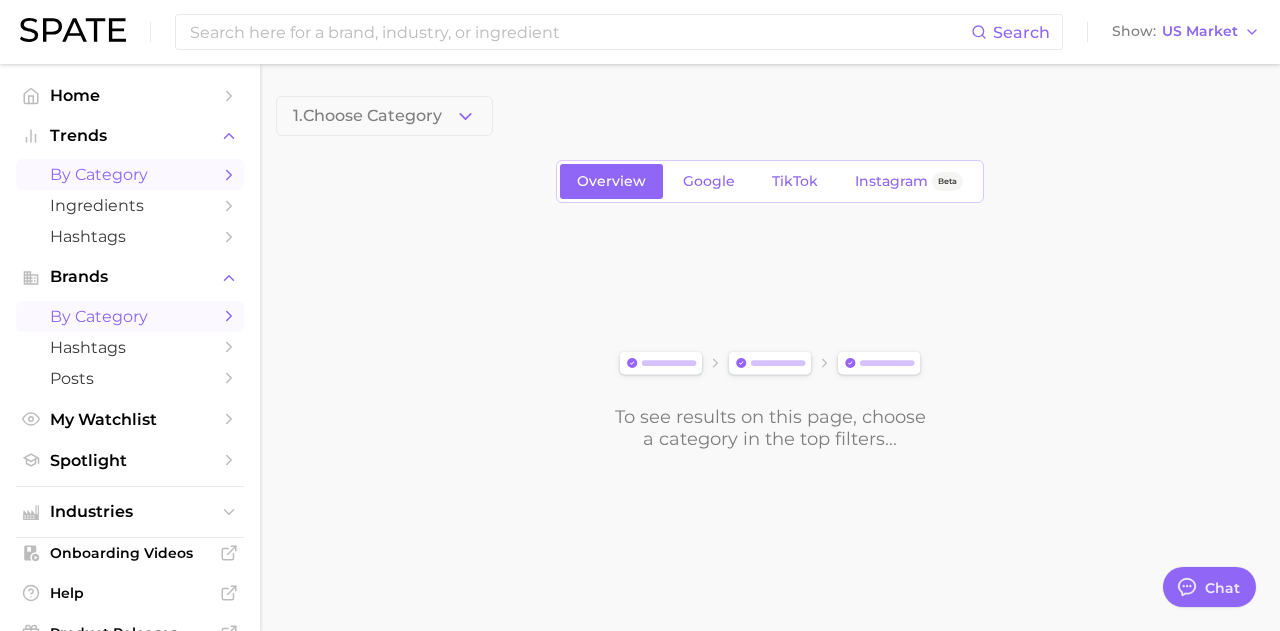 click on "by Category" at bounding box center [130, 174] 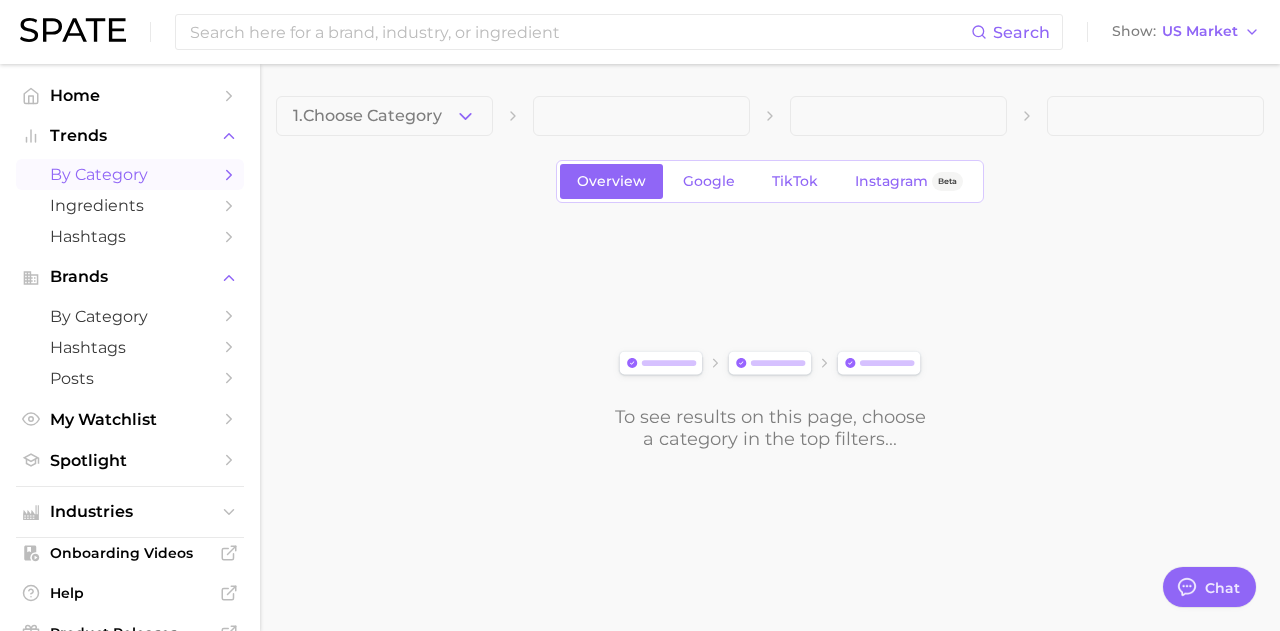 click on "by Category" at bounding box center [130, 174] 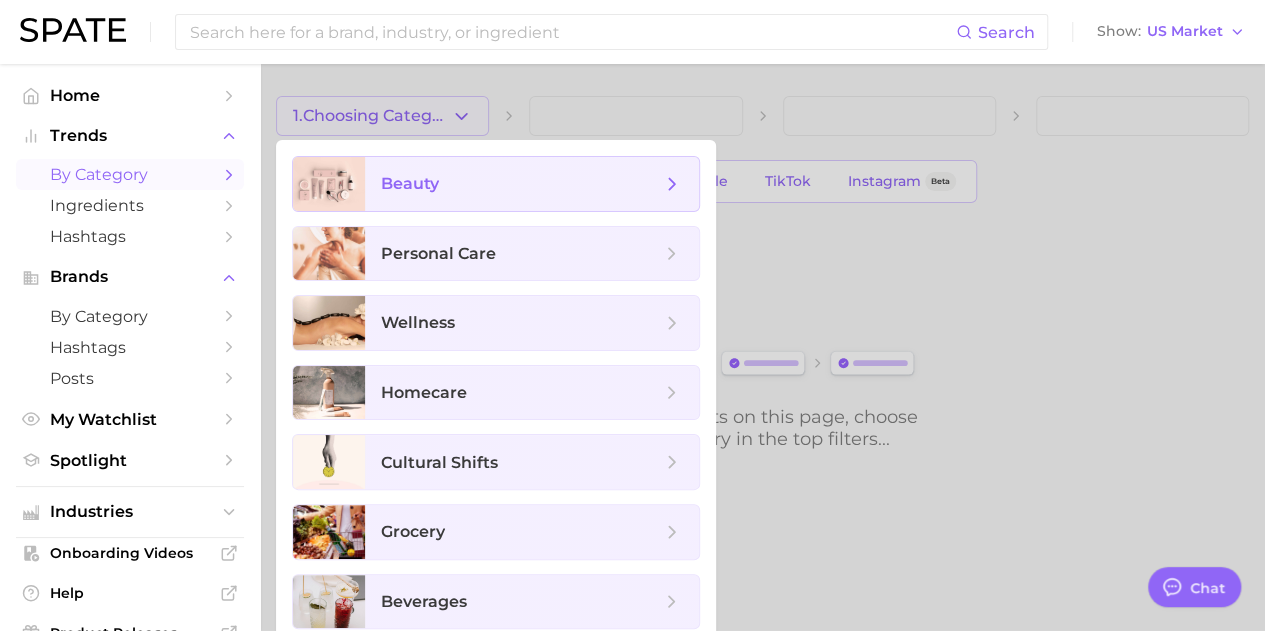 click on "beauty" at bounding box center [410, 183] 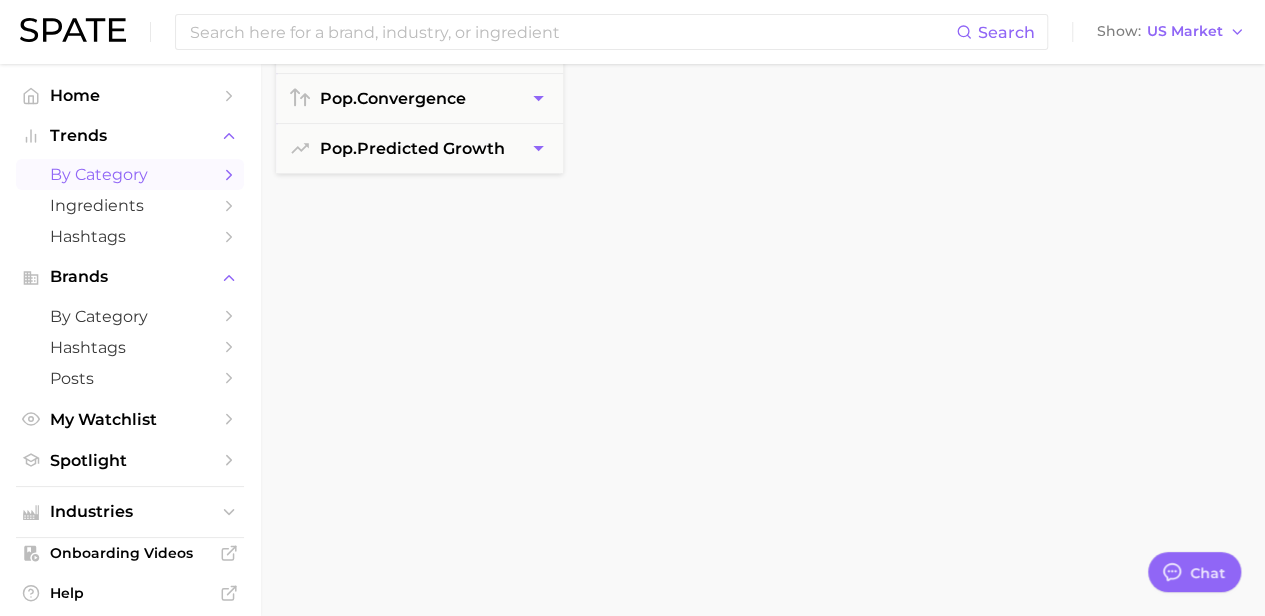 scroll, scrollTop: 200, scrollLeft: 0, axis: vertical 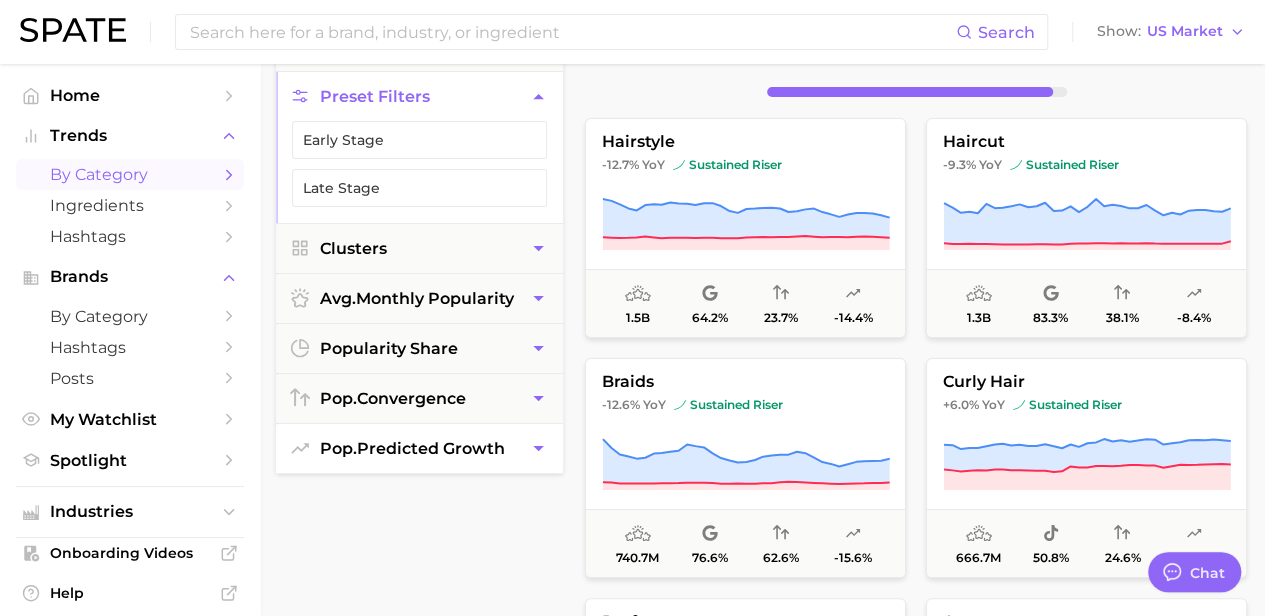 click on "pop.  predicted growth" at bounding box center (412, 448) 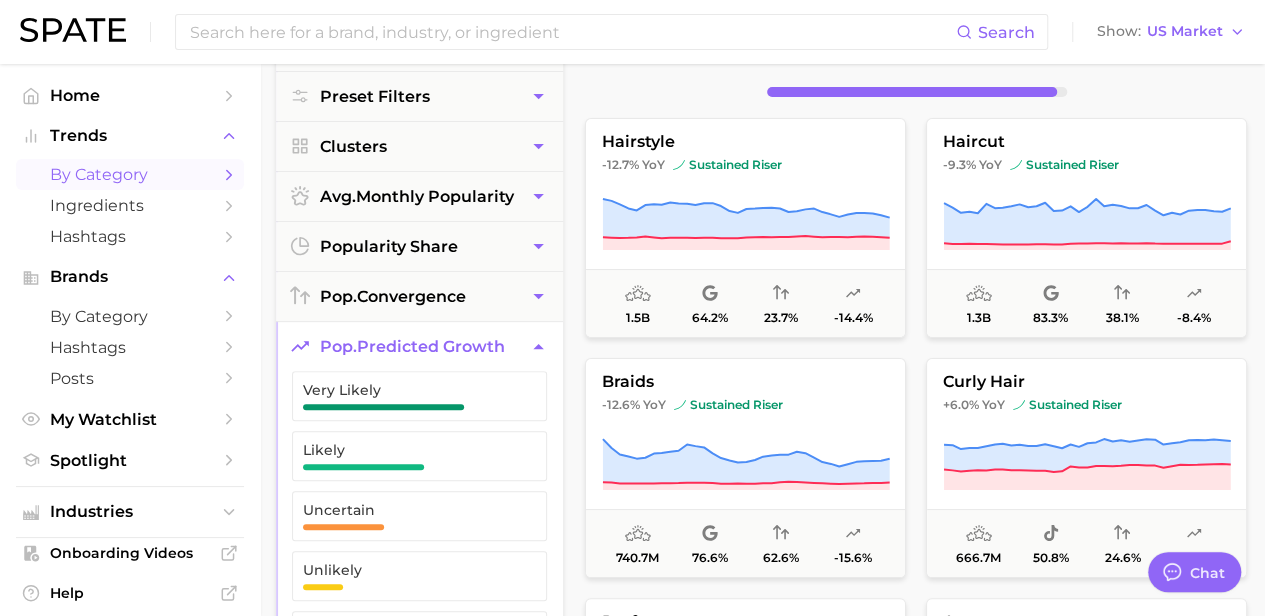 click at bounding box center (917, 92) 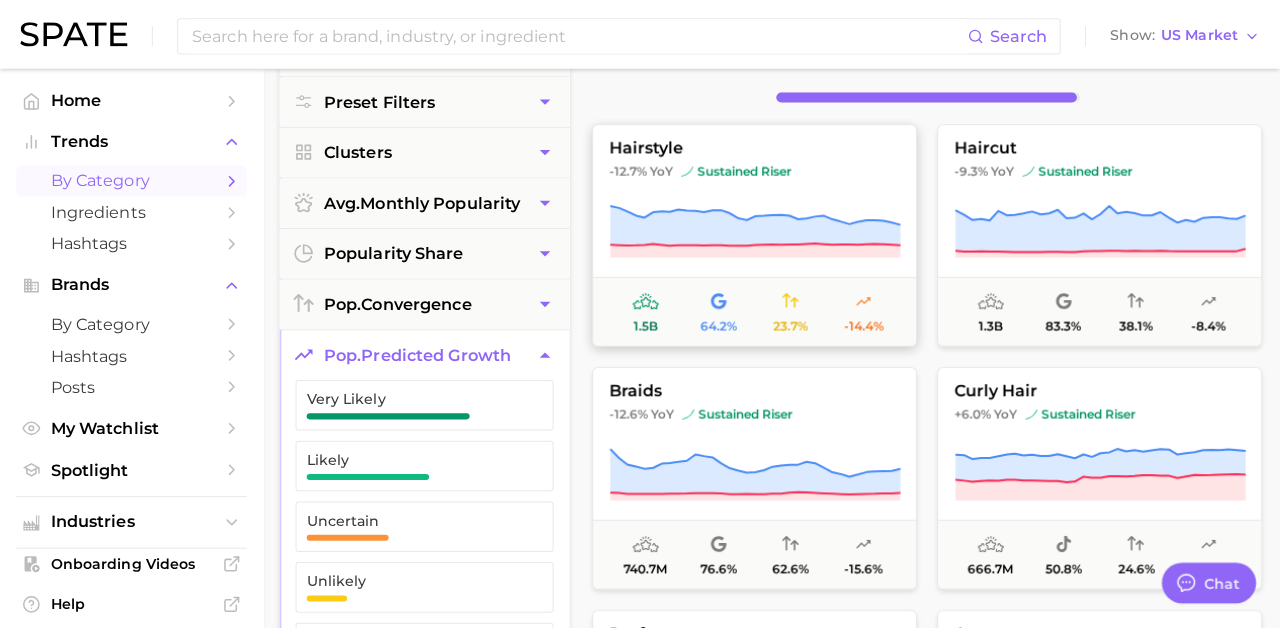 scroll, scrollTop: 0, scrollLeft: 0, axis: both 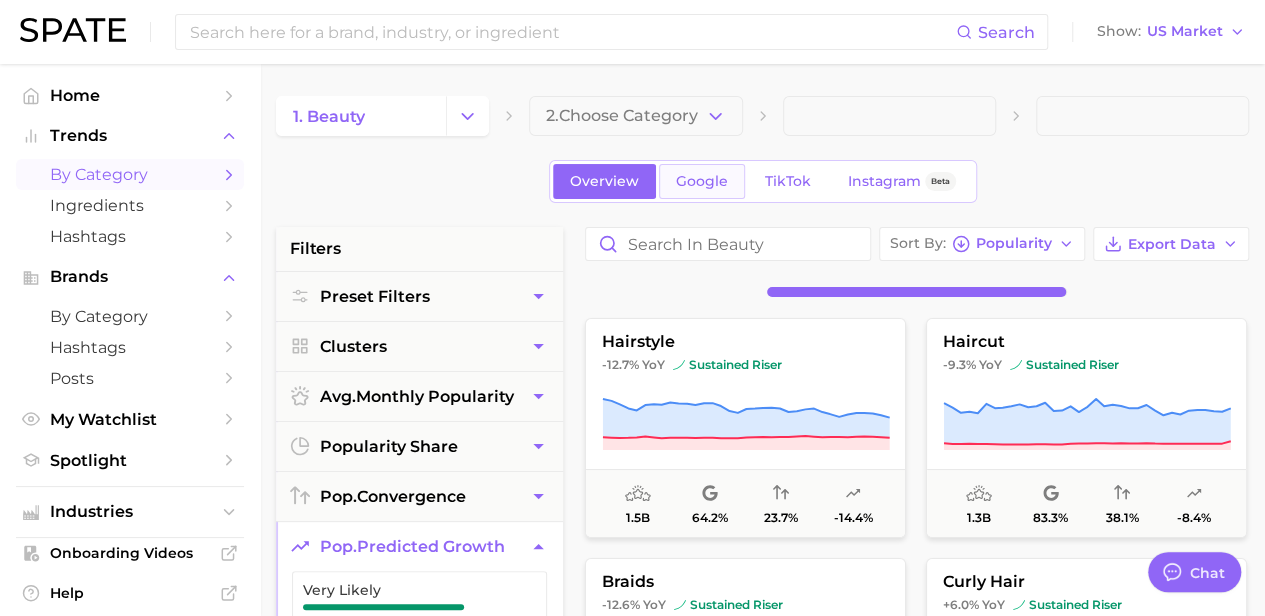 click on "Google" at bounding box center [702, 181] 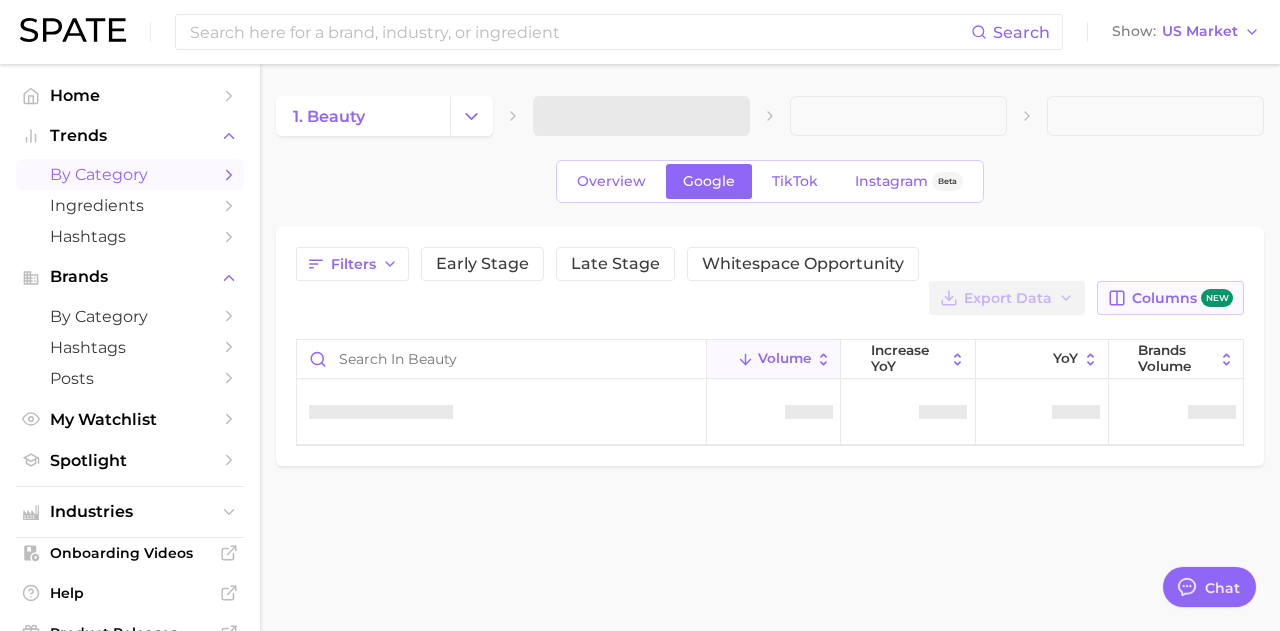 click on "Columns new" at bounding box center (1182, 298) 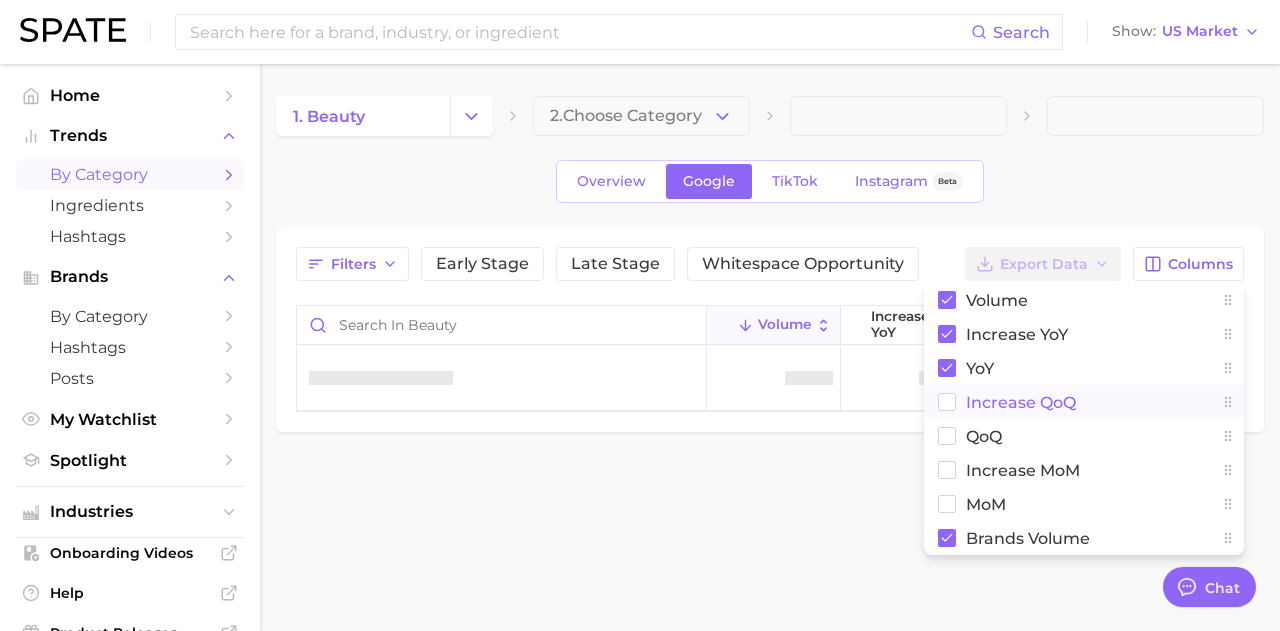 click 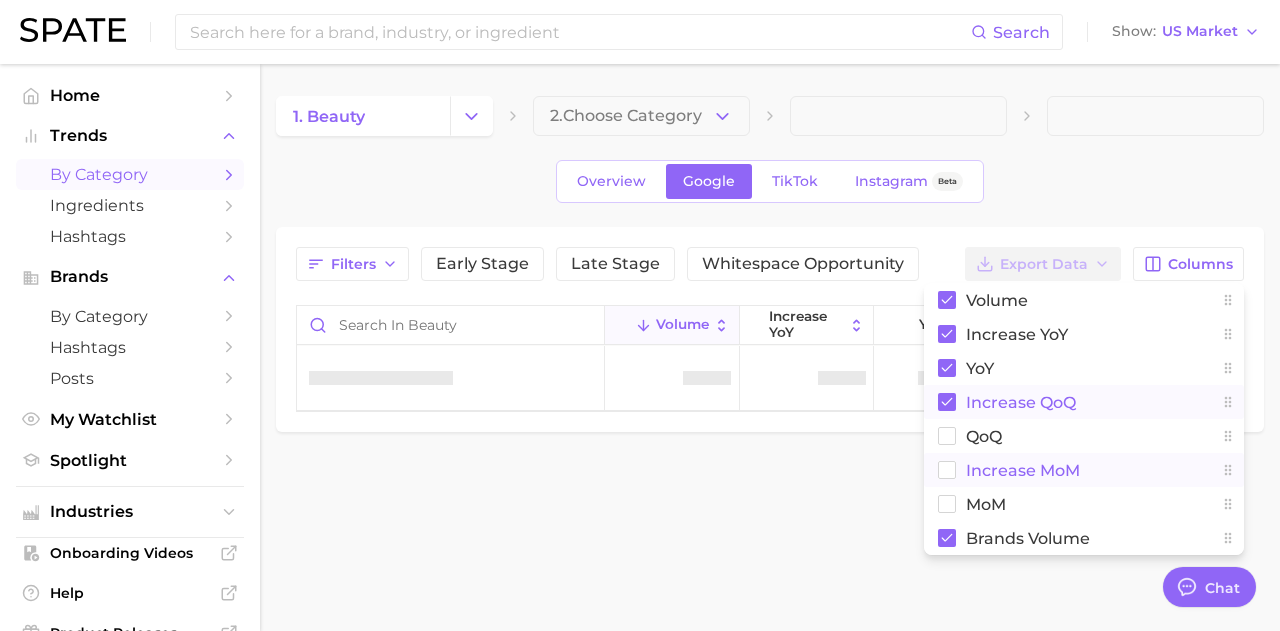 click 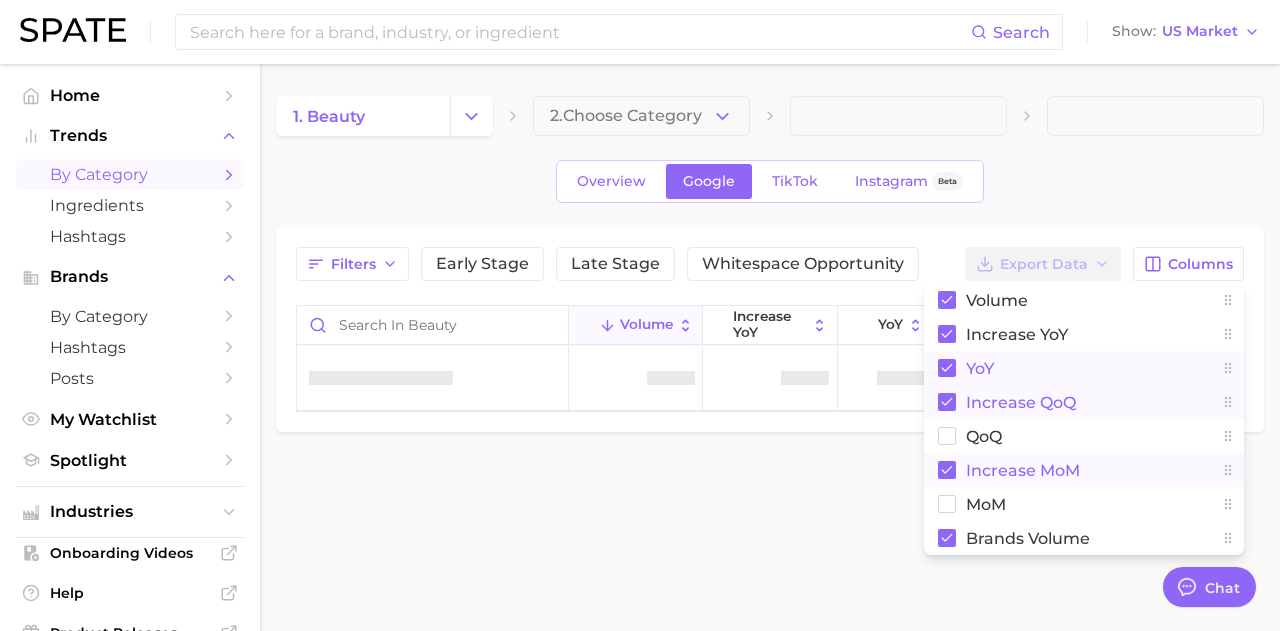 click 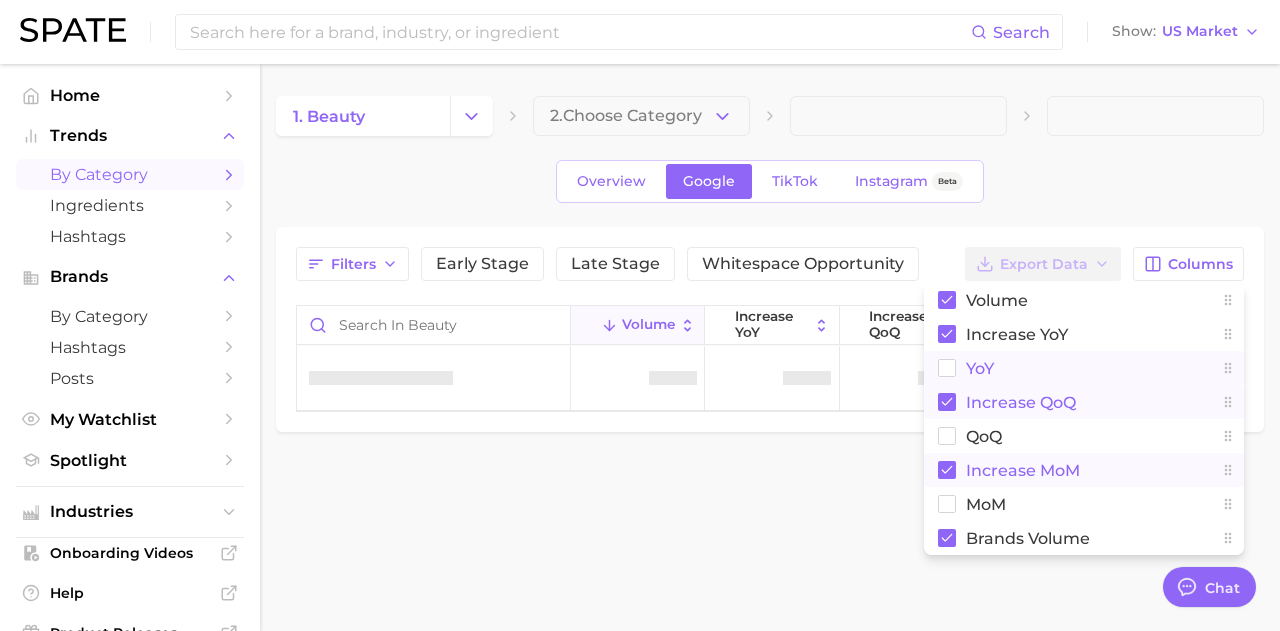 click on "Overview Google TikTok Instagram Beta" at bounding box center [770, 181] 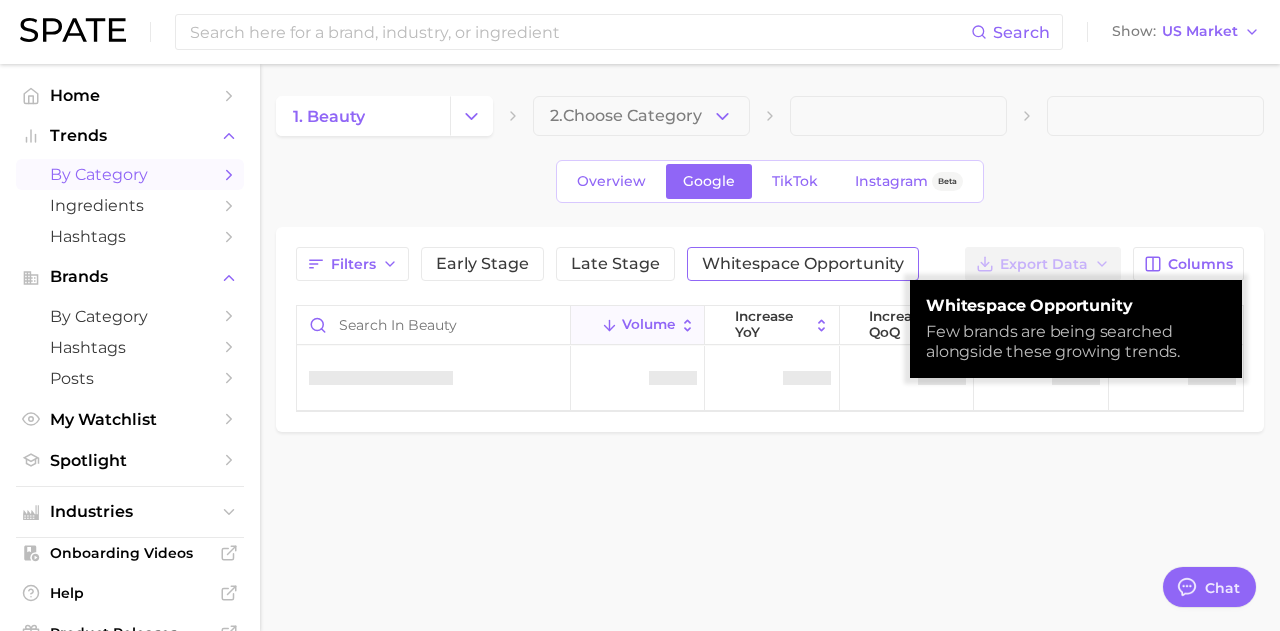 click on "Whitespace Opportunity" at bounding box center (803, 264) 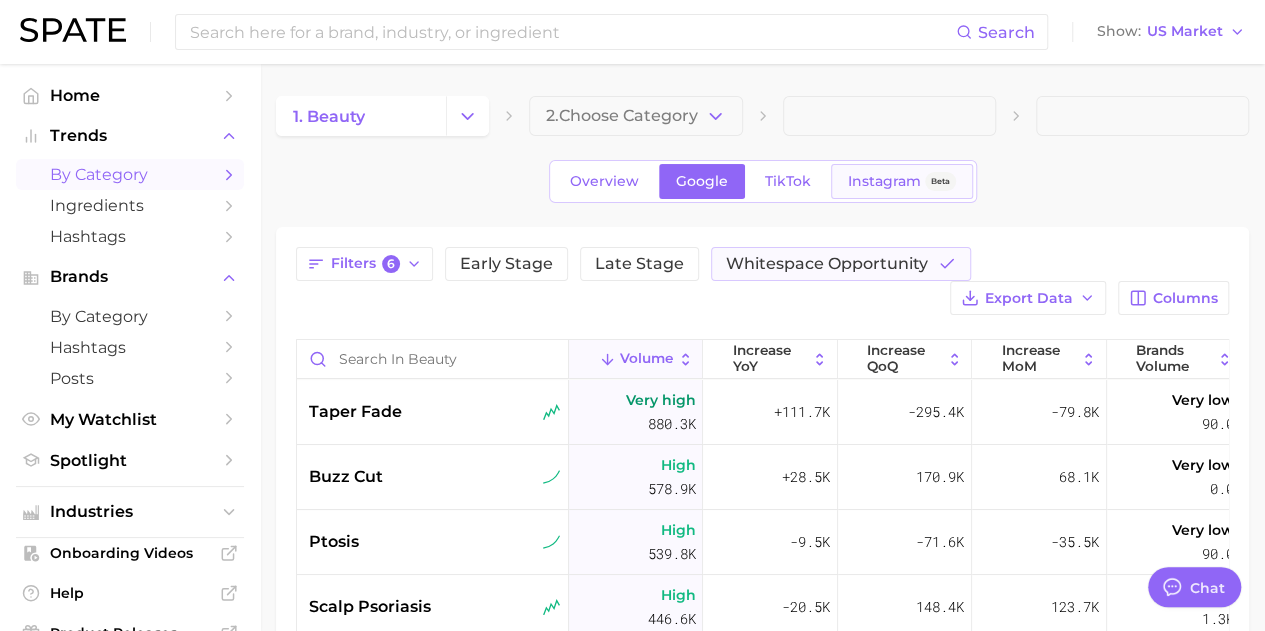 click on "Instagram" at bounding box center [884, 181] 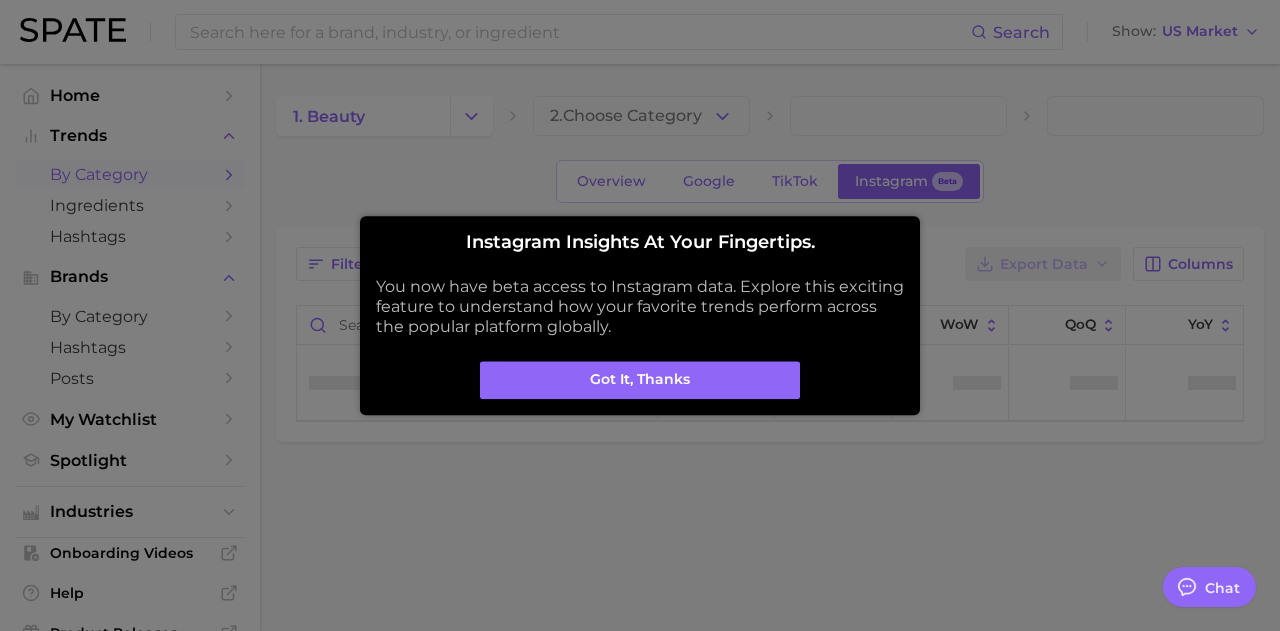 click on "Got it, thanks" at bounding box center (640, 380) 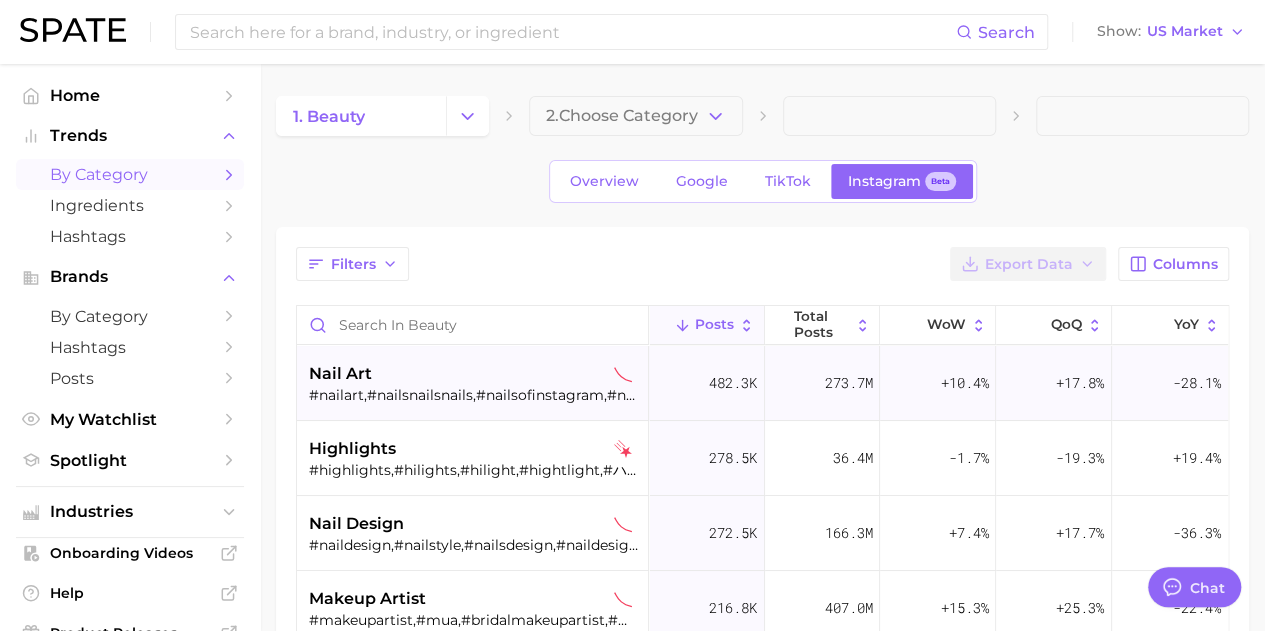 click on "#nailart,#nailsnailsnails,#nailsofinstagram,#nailsart,#nails💅,#nailsdesign,#naildesigns,#nailsonfleek,#nailsinspiration,#trendynails" at bounding box center (474, 395) 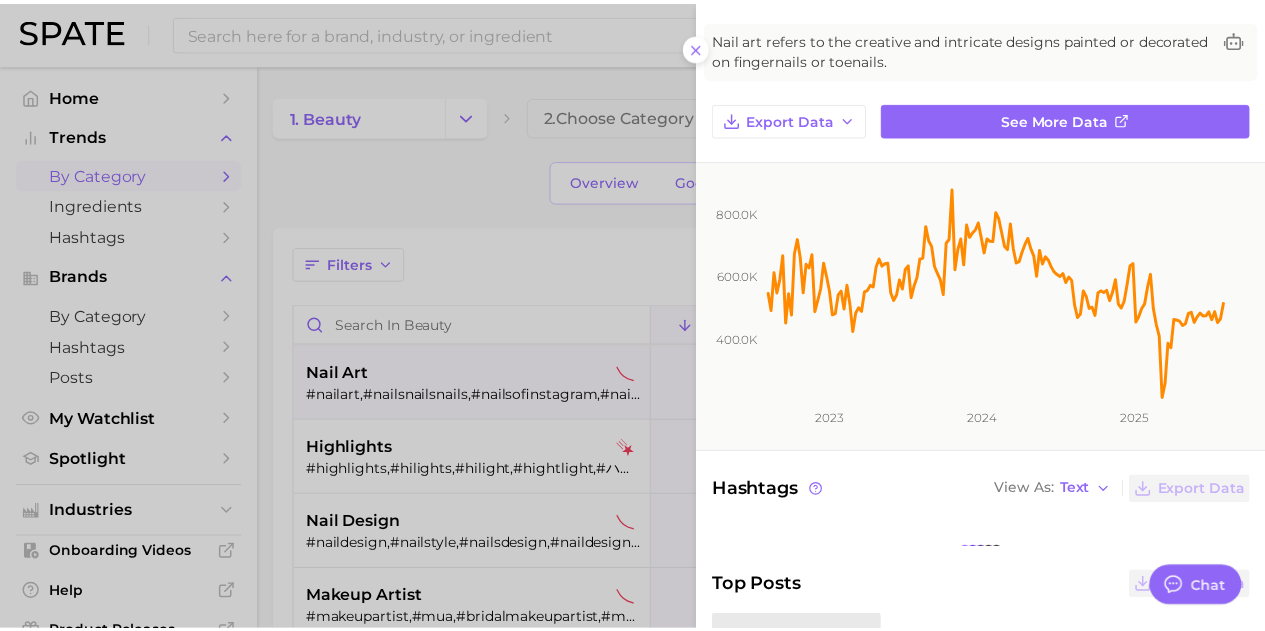 scroll, scrollTop: 0, scrollLeft: 0, axis: both 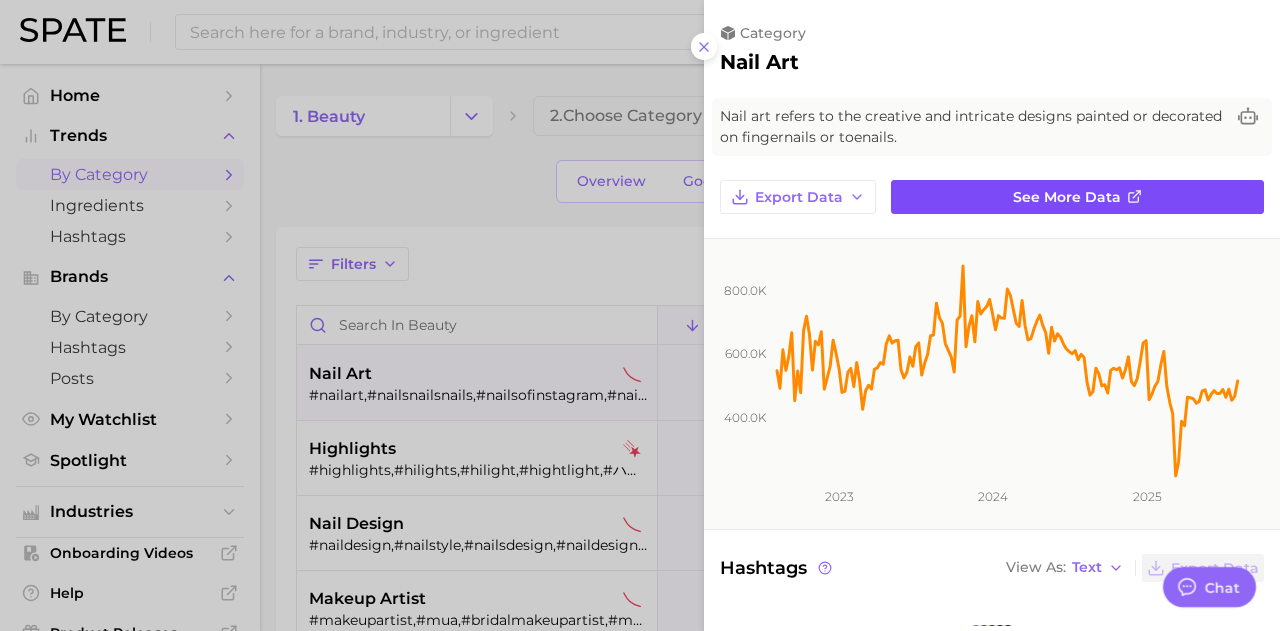 click on "See more data" at bounding box center [1067, 197] 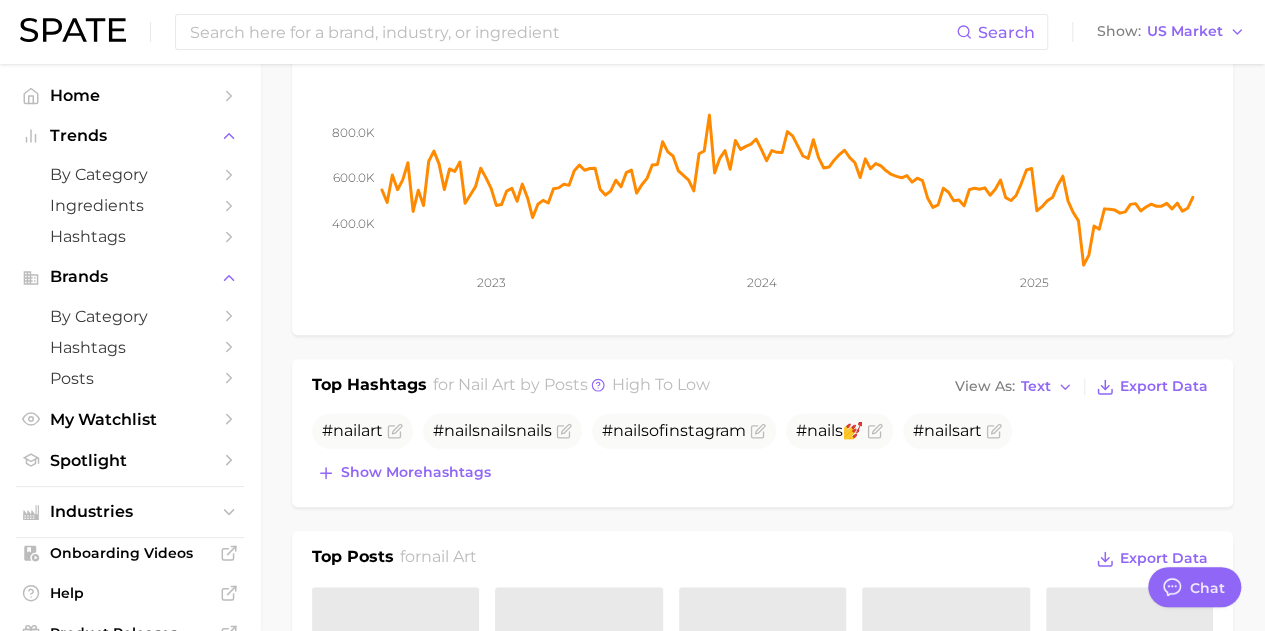 scroll, scrollTop: 400, scrollLeft: 0, axis: vertical 